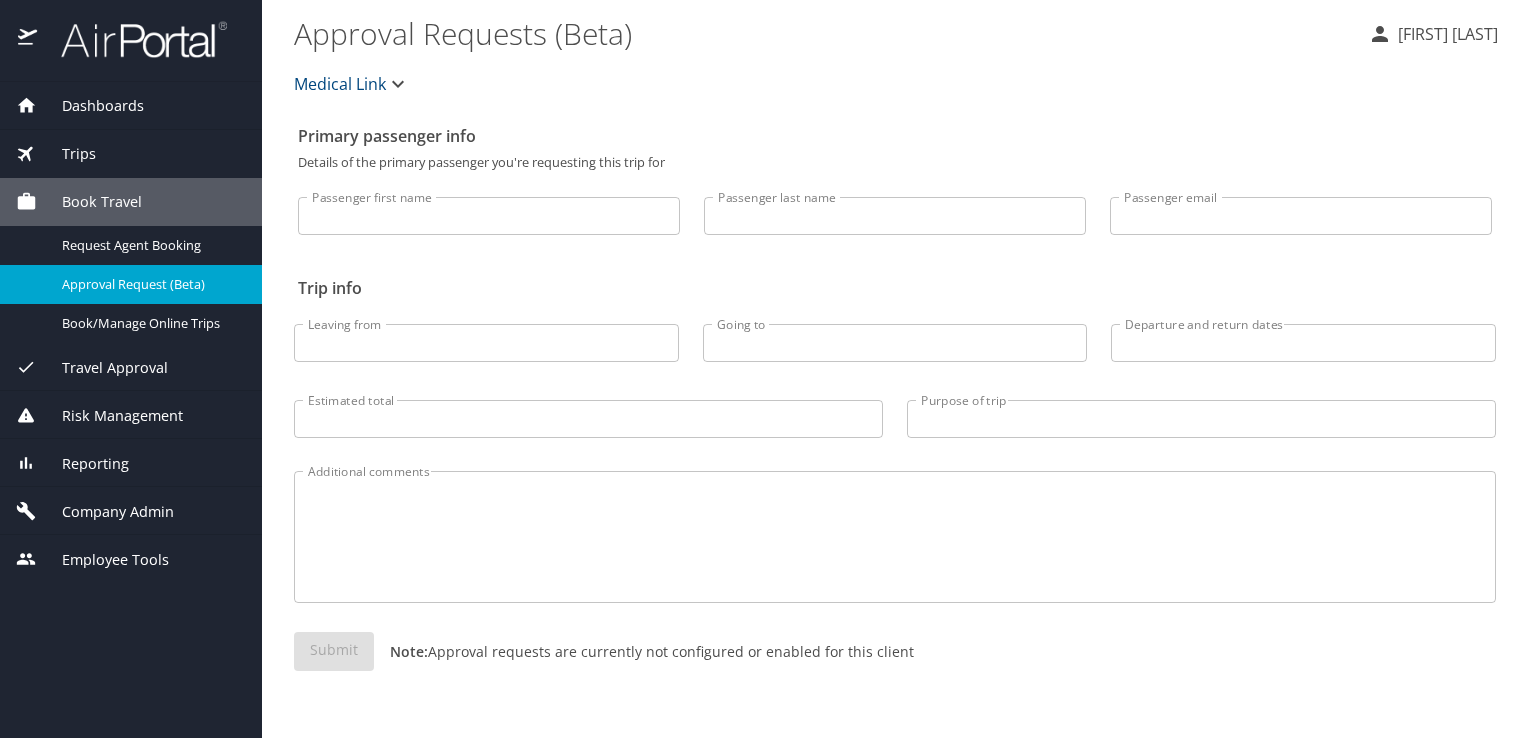 scroll, scrollTop: 0, scrollLeft: 0, axis: both 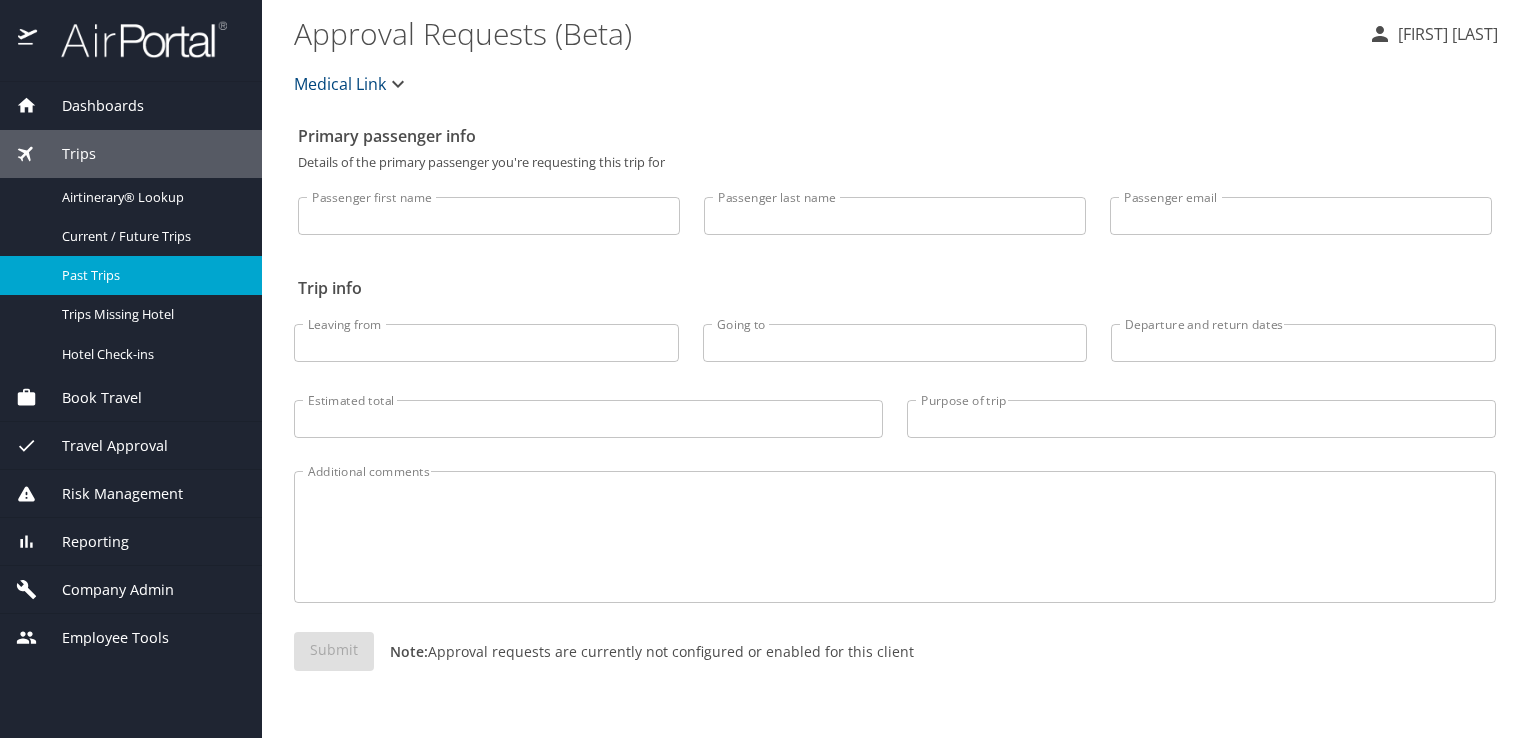 click on "Past Trips" at bounding box center (150, 275) 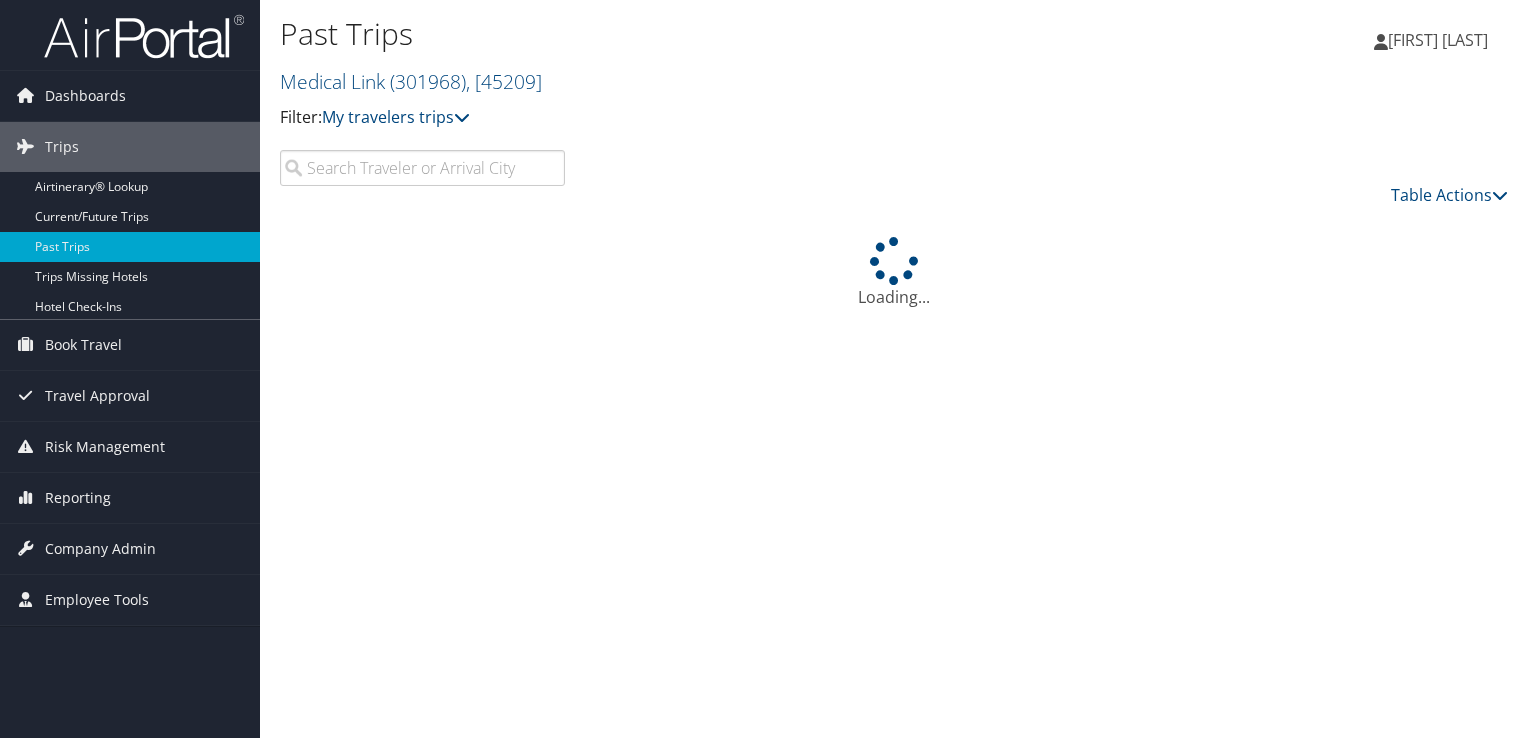 scroll, scrollTop: 0, scrollLeft: 0, axis: both 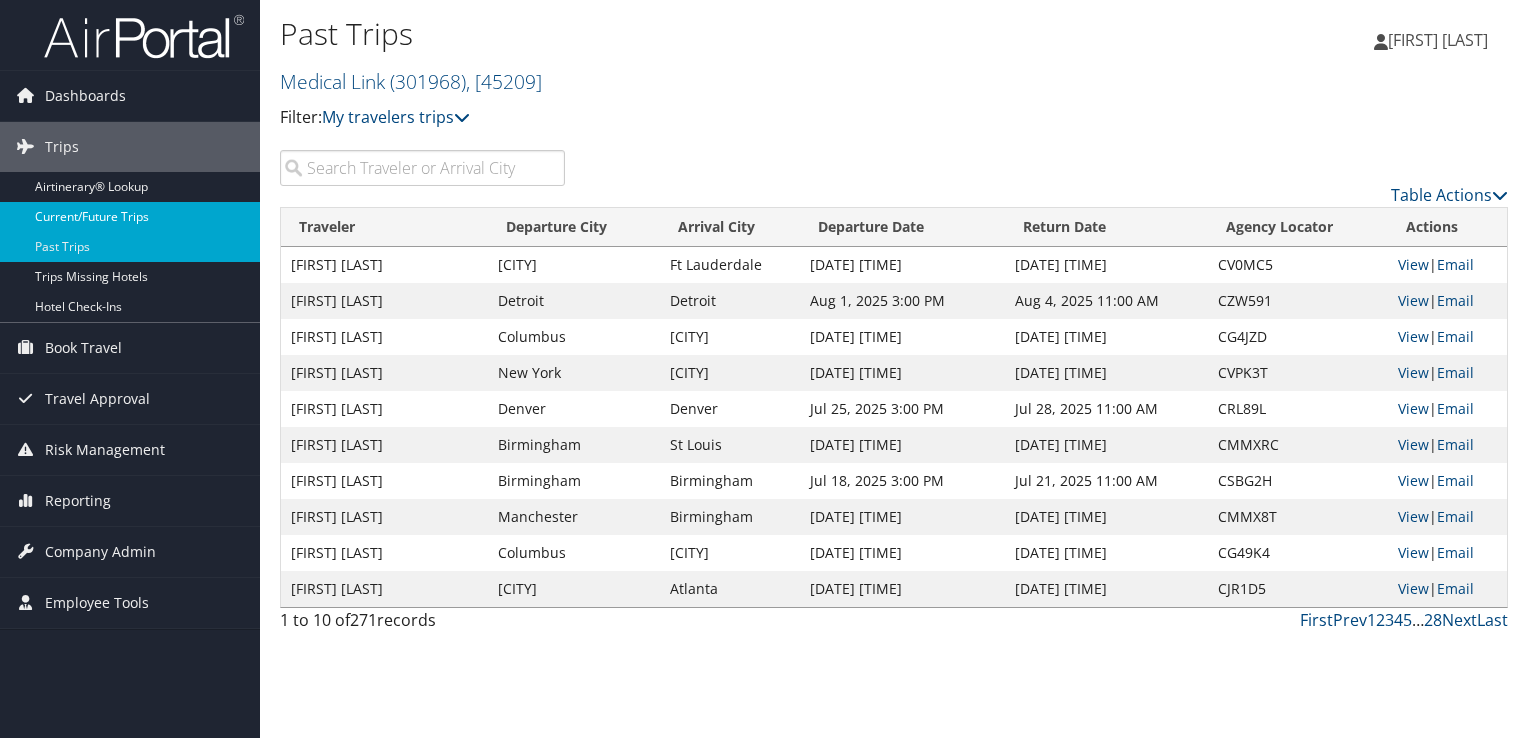 click on "Current/Future Trips" at bounding box center [130, 217] 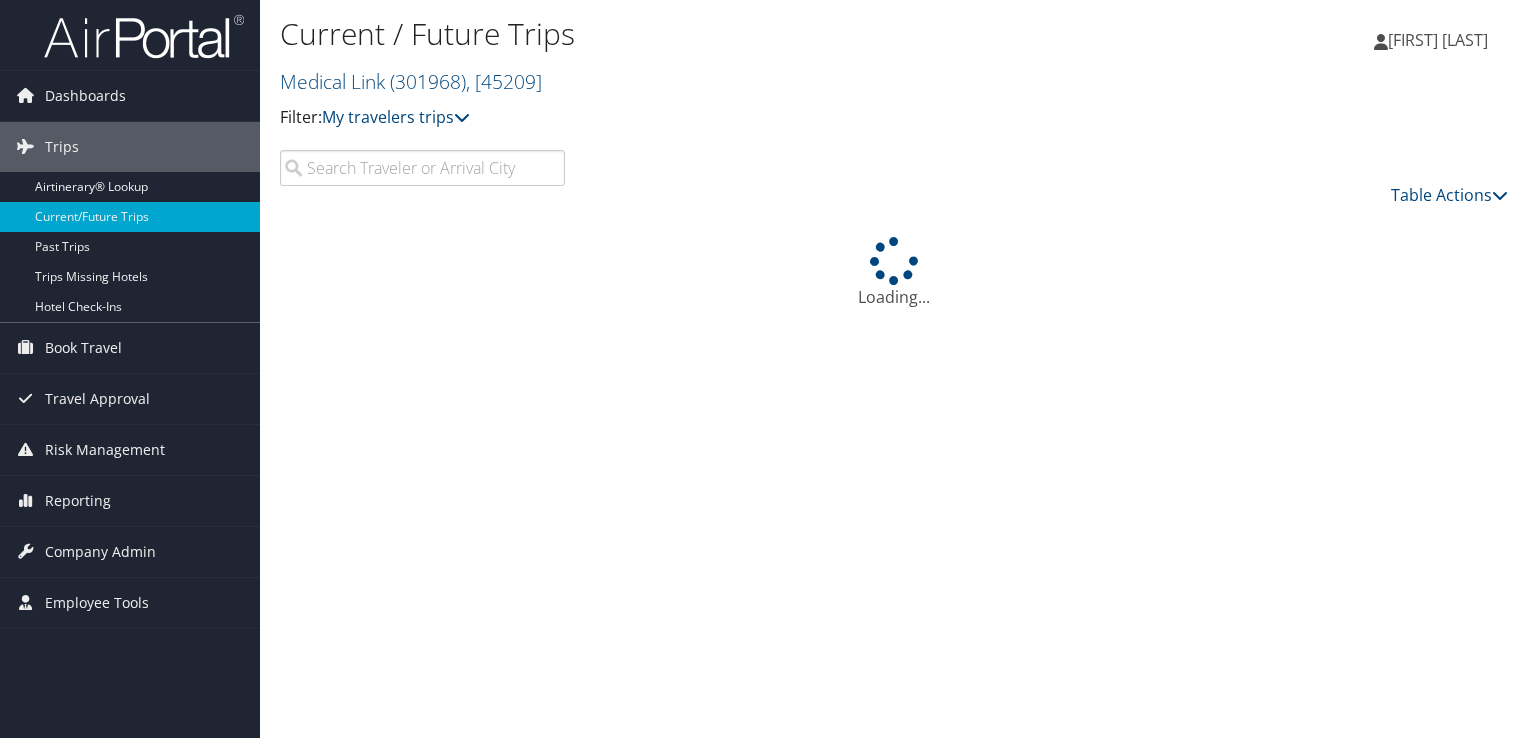 scroll, scrollTop: 0, scrollLeft: 0, axis: both 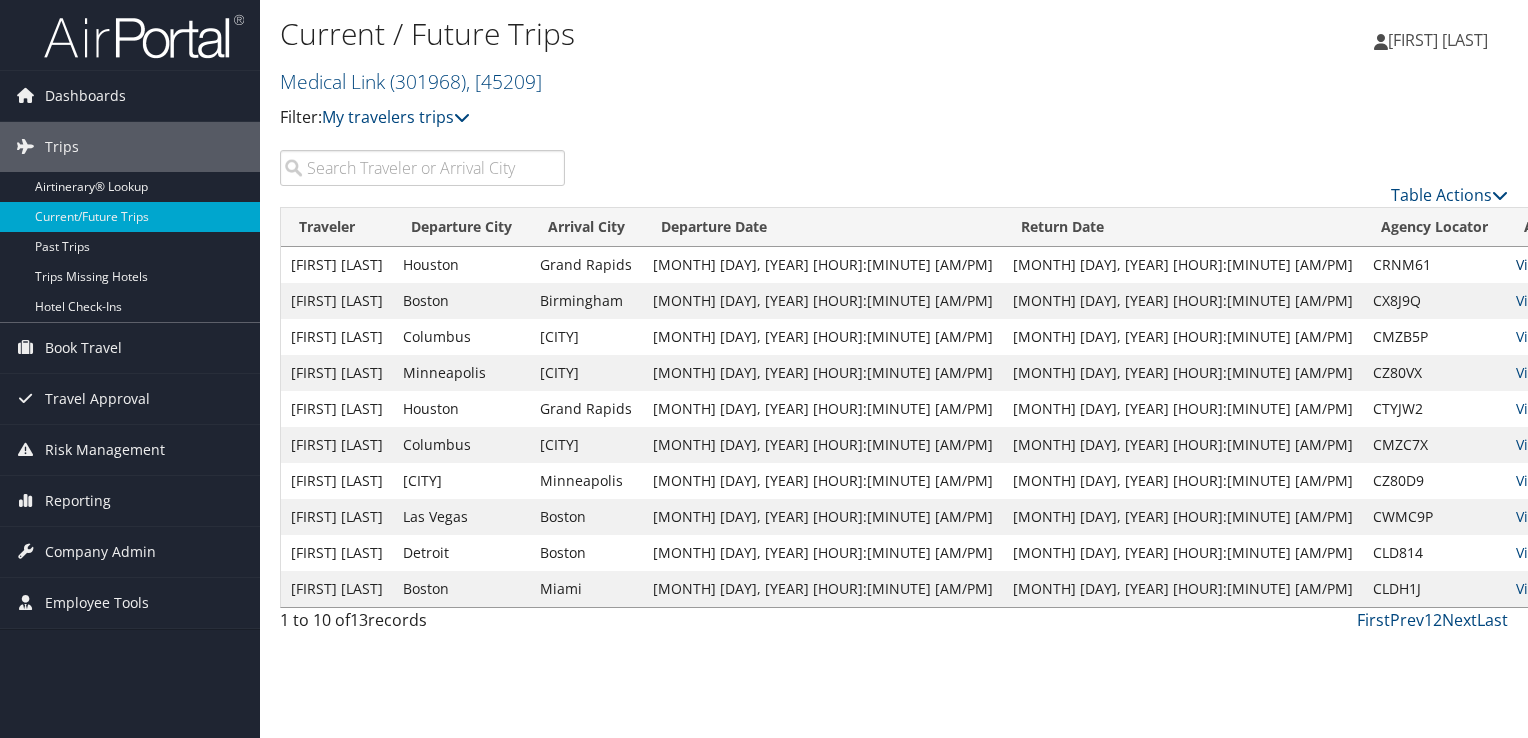 click on "View" at bounding box center (1531, 264) 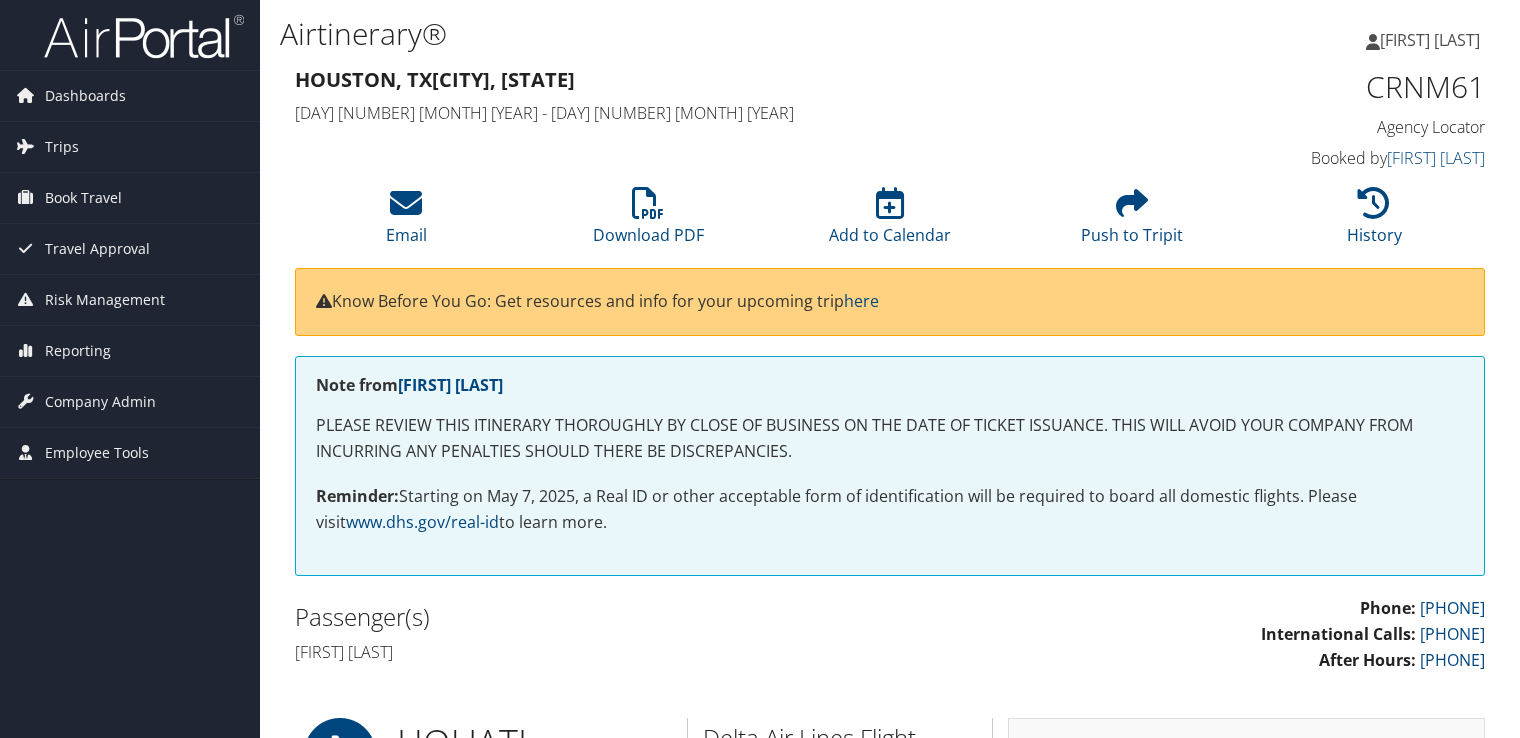 scroll, scrollTop: 0, scrollLeft: 0, axis: both 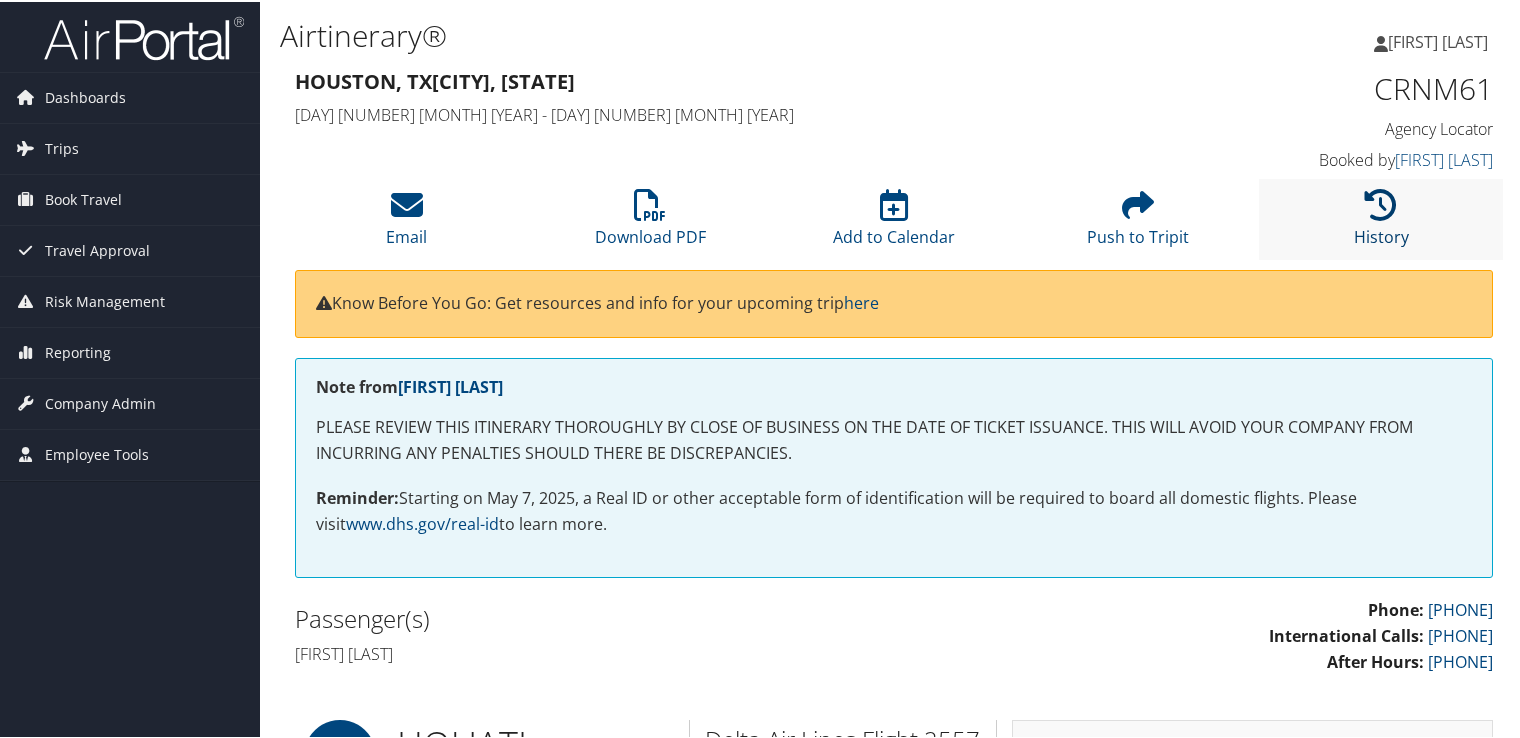 click on "History" at bounding box center [1381, 222] 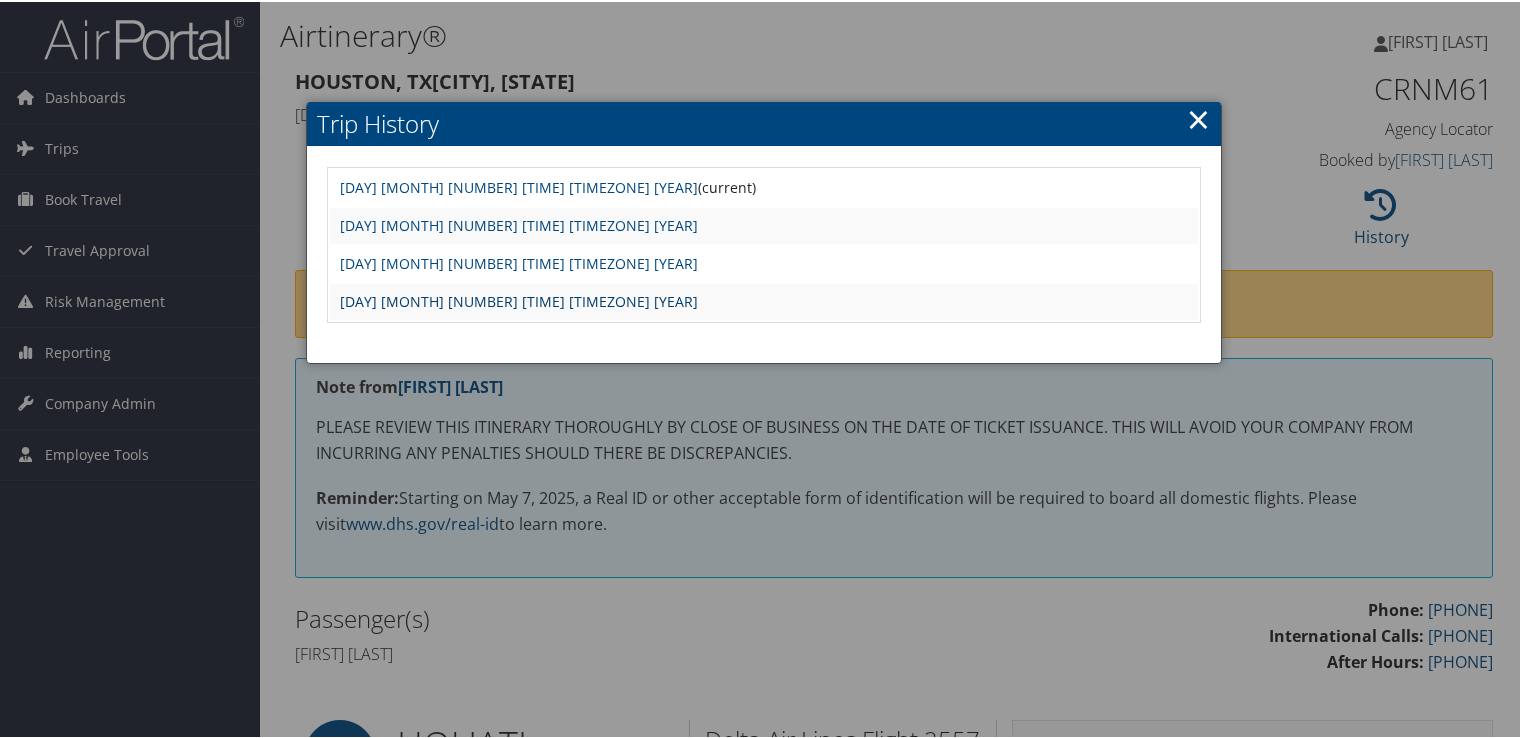 click on "Mon Jul 7 15:55:26 MDT 2025" at bounding box center (519, 299) 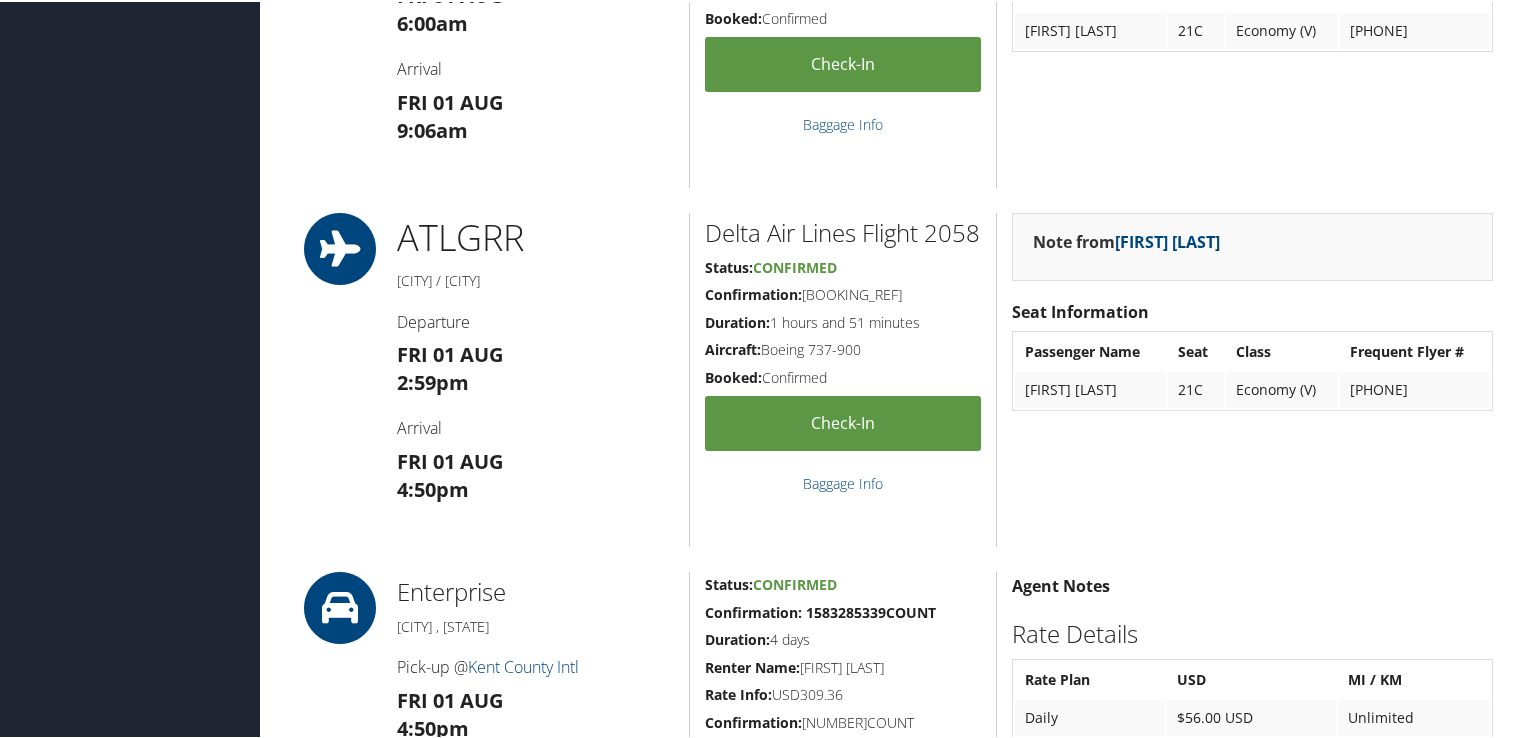 scroll, scrollTop: 0, scrollLeft: 0, axis: both 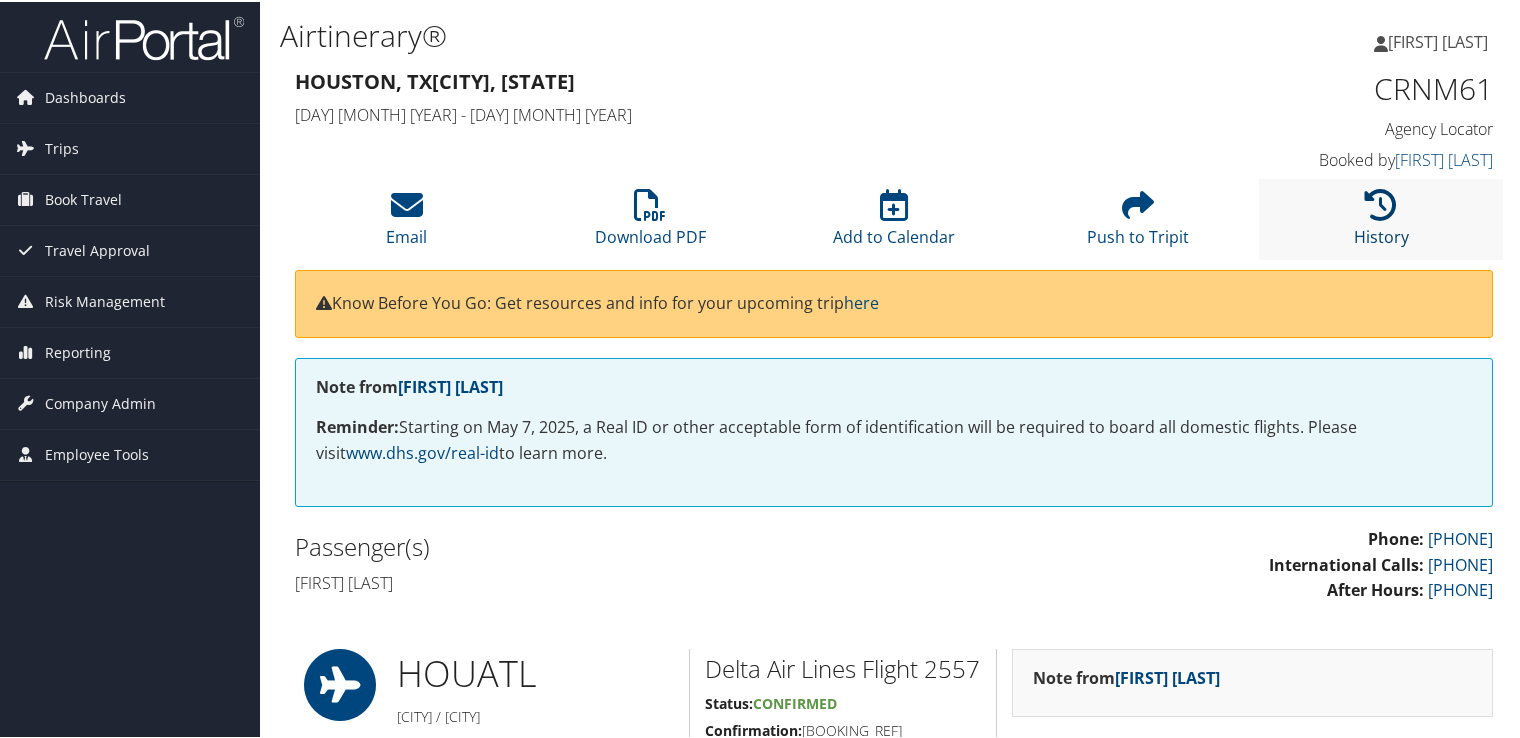 click on "History" at bounding box center (1381, 222) 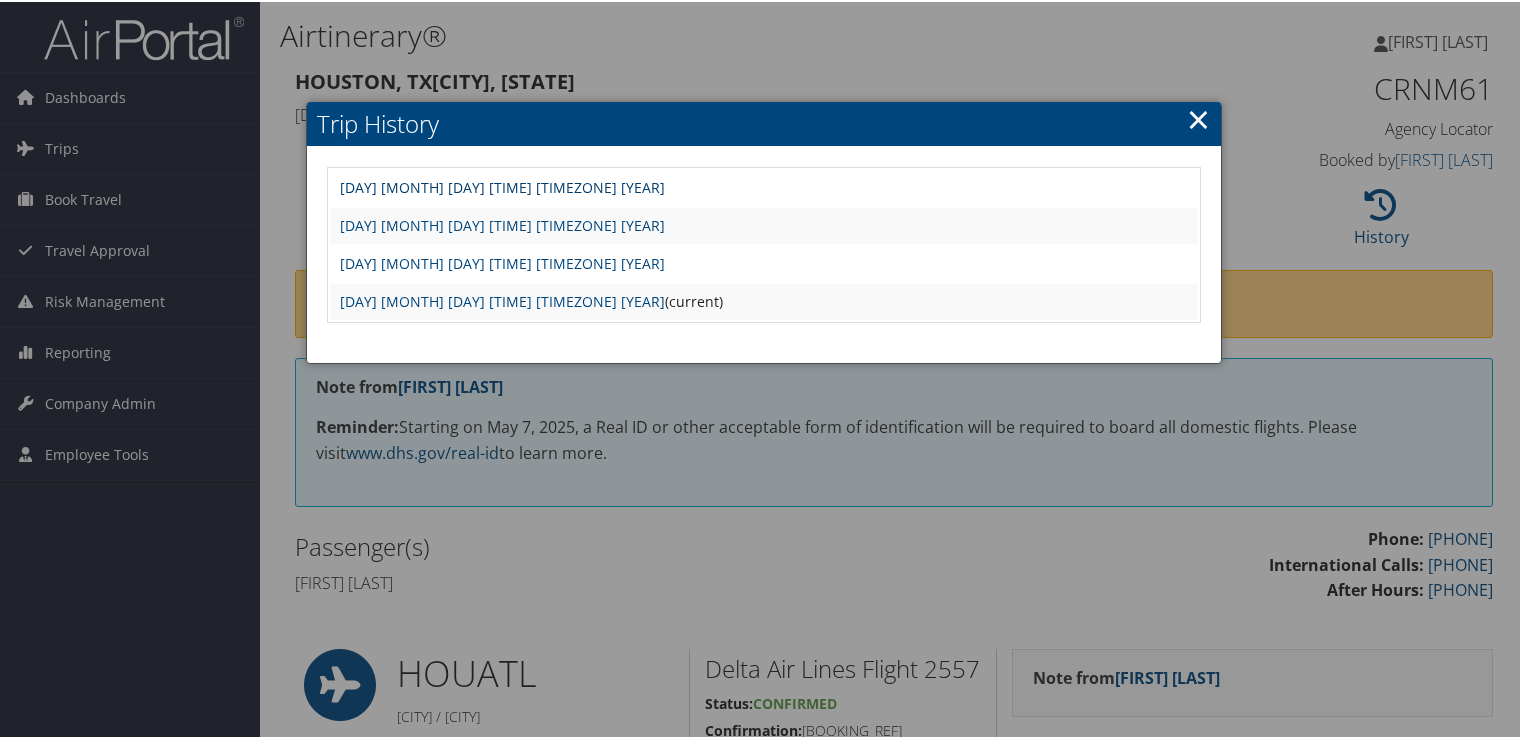 click on "Mon Jul 7 16:47:56 MDT 2025" at bounding box center (502, 185) 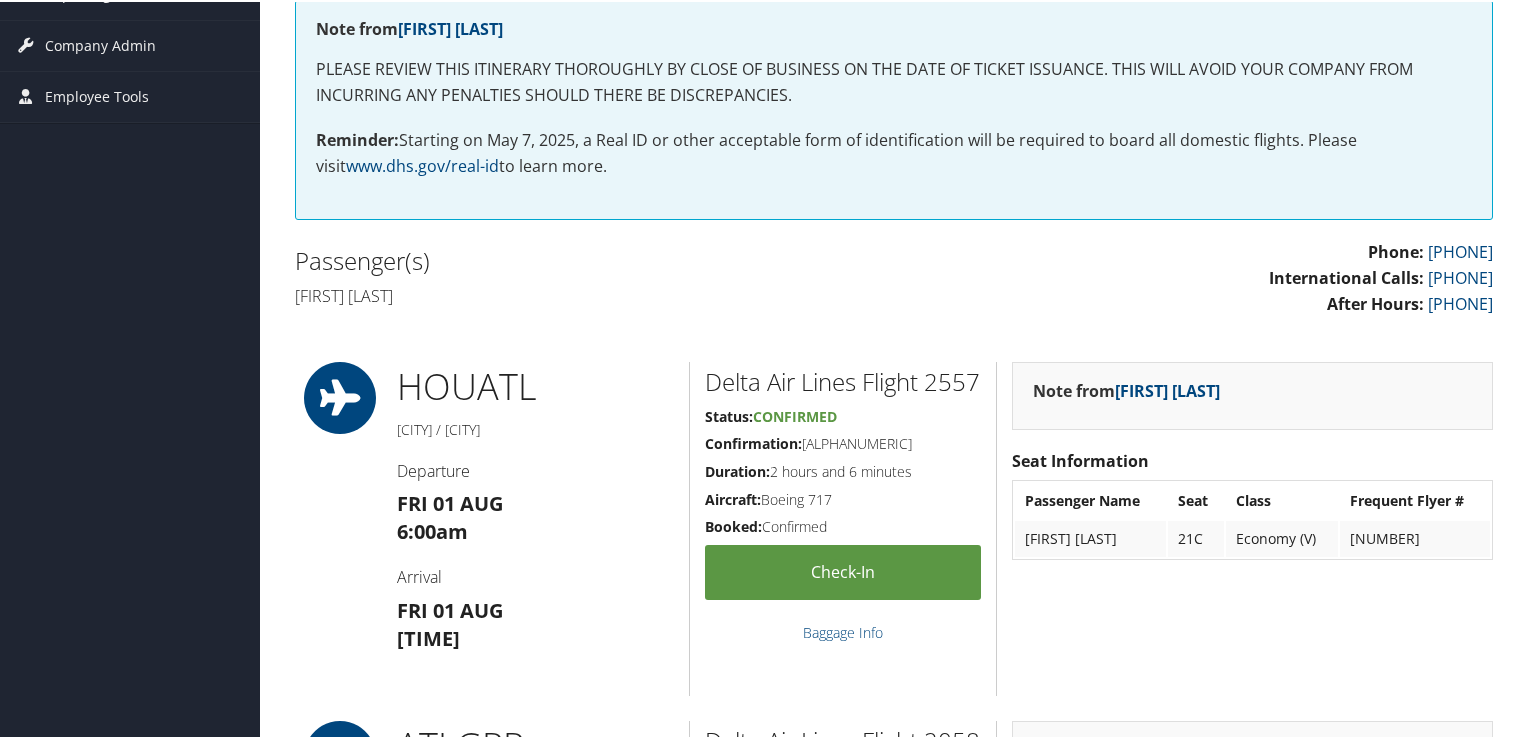 scroll, scrollTop: 0, scrollLeft: 0, axis: both 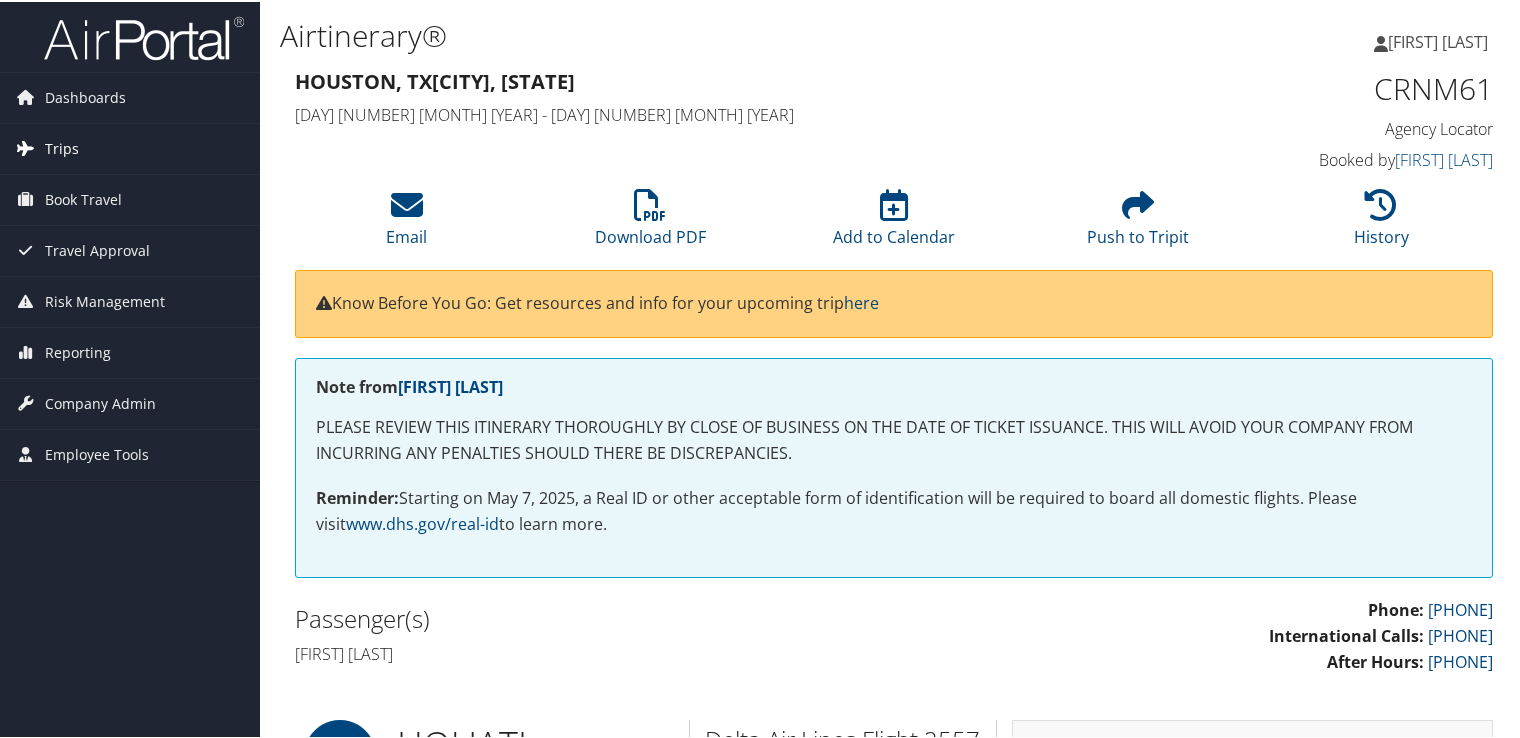 click on "Trips" at bounding box center (130, 147) 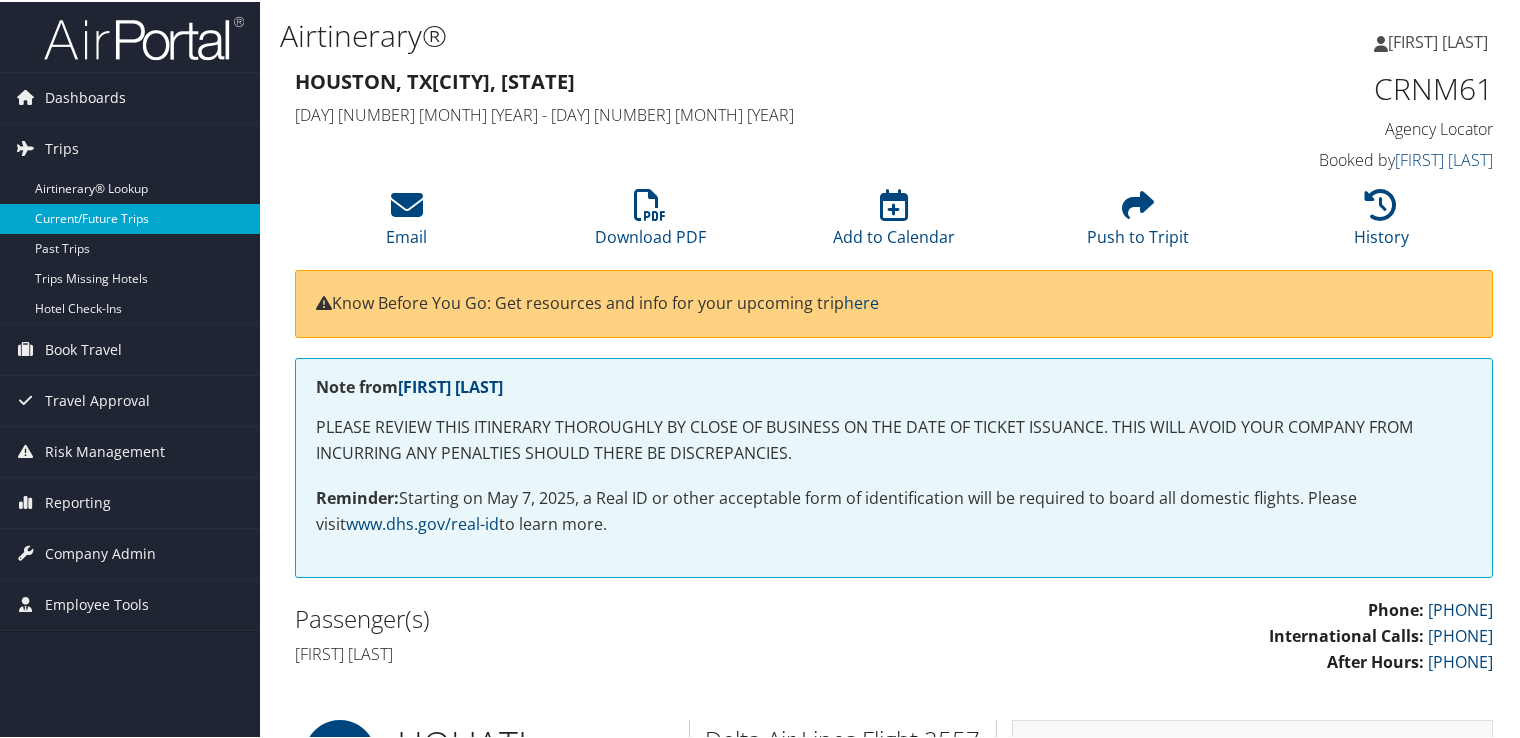 click on "Current/Future Trips" at bounding box center (130, 217) 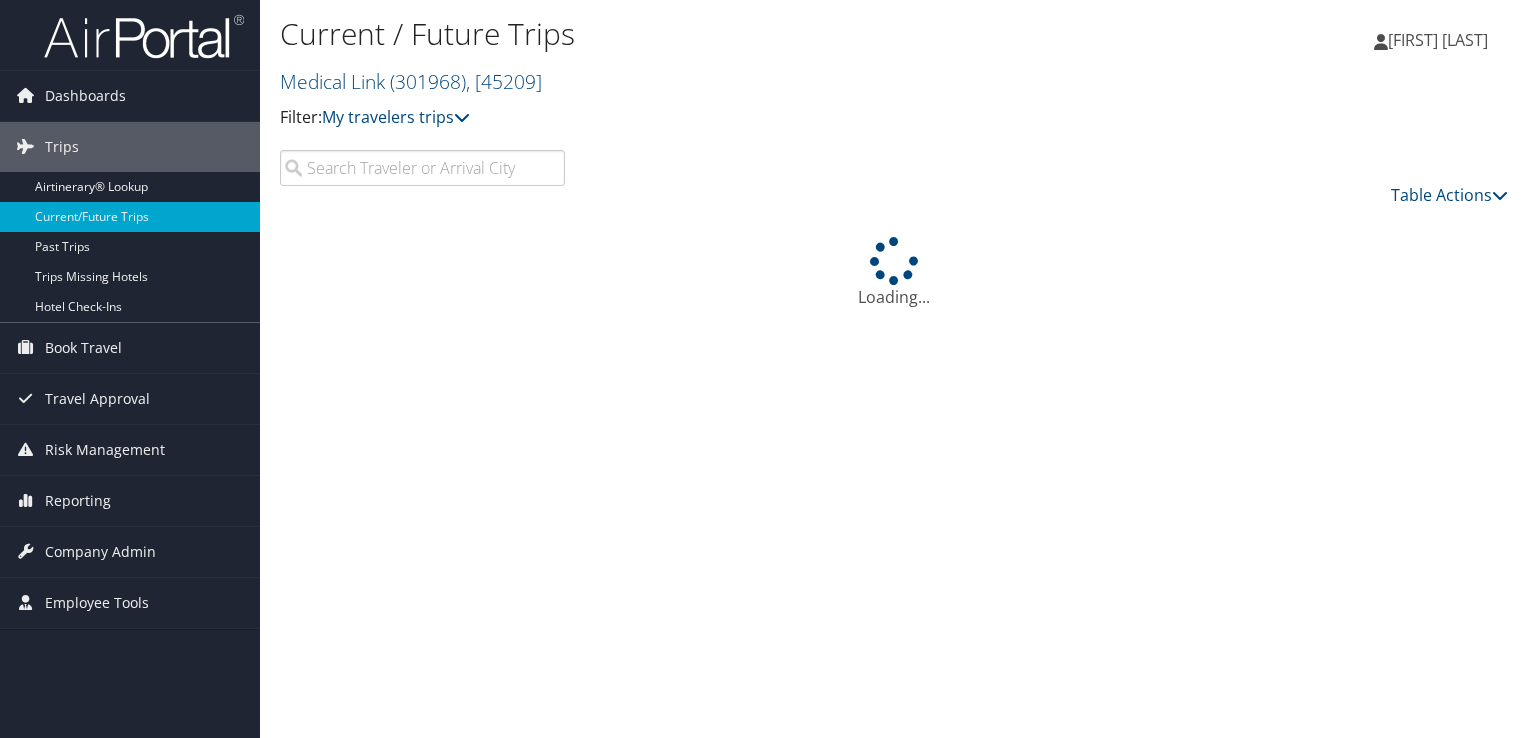 scroll, scrollTop: 0, scrollLeft: 0, axis: both 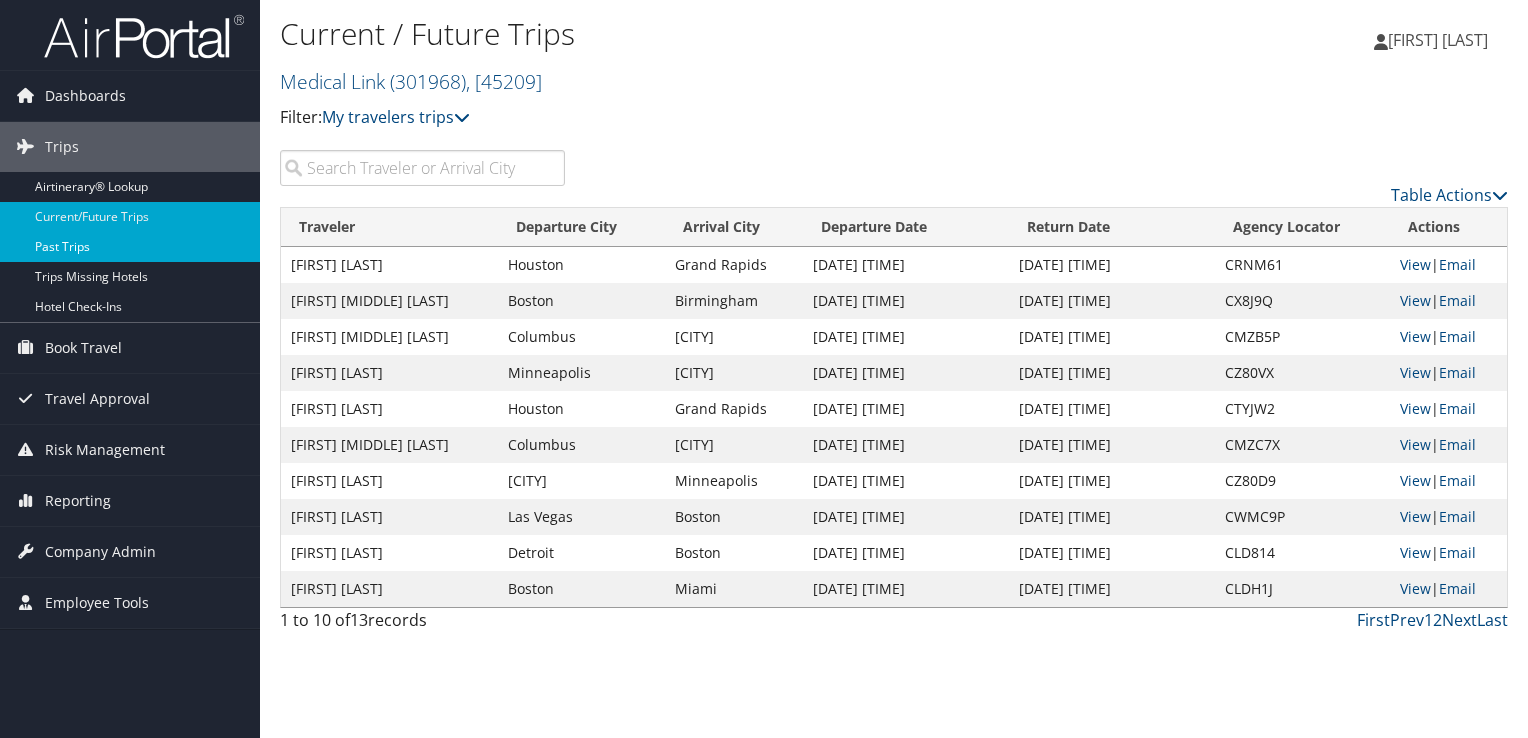 click on "Past Trips" at bounding box center [130, 247] 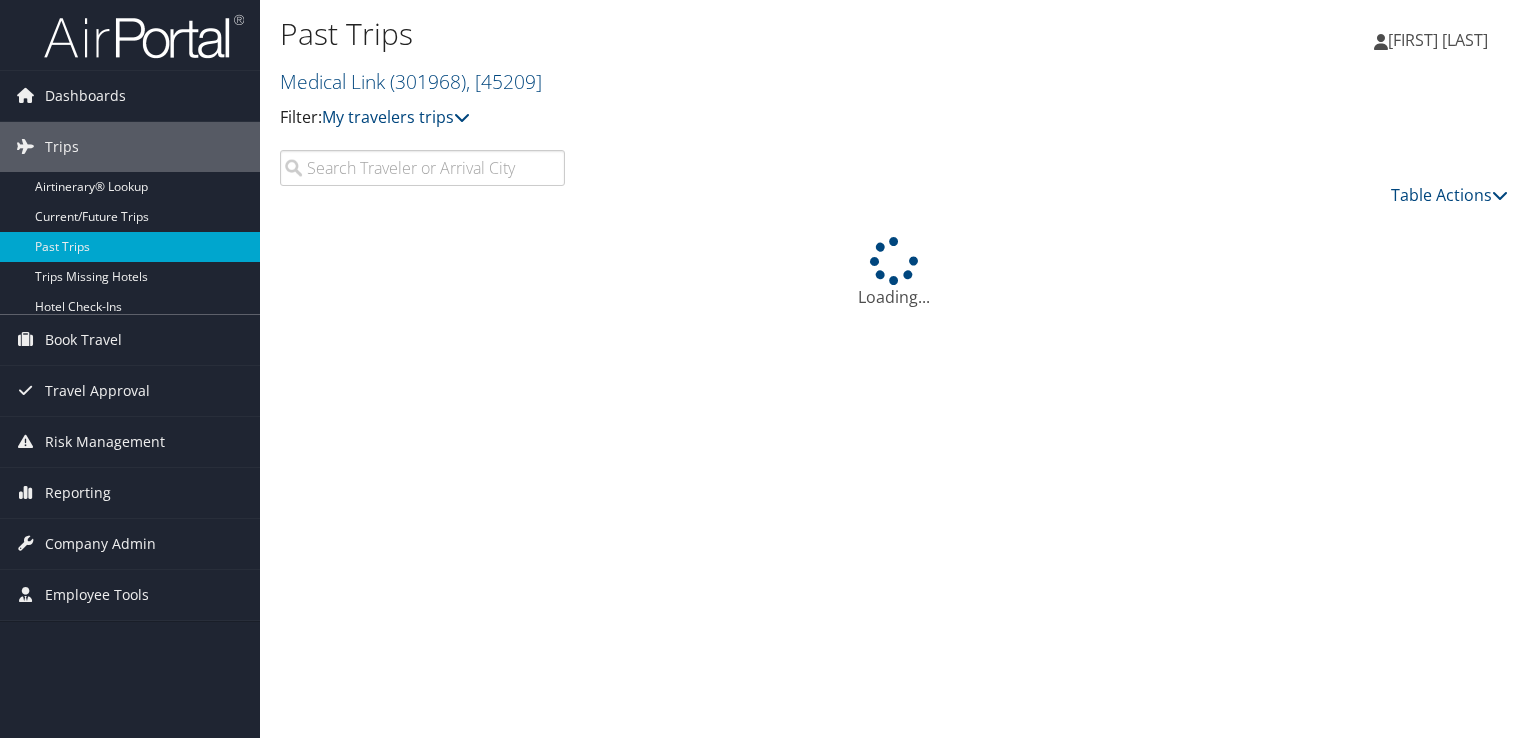 scroll, scrollTop: 0, scrollLeft: 0, axis: both 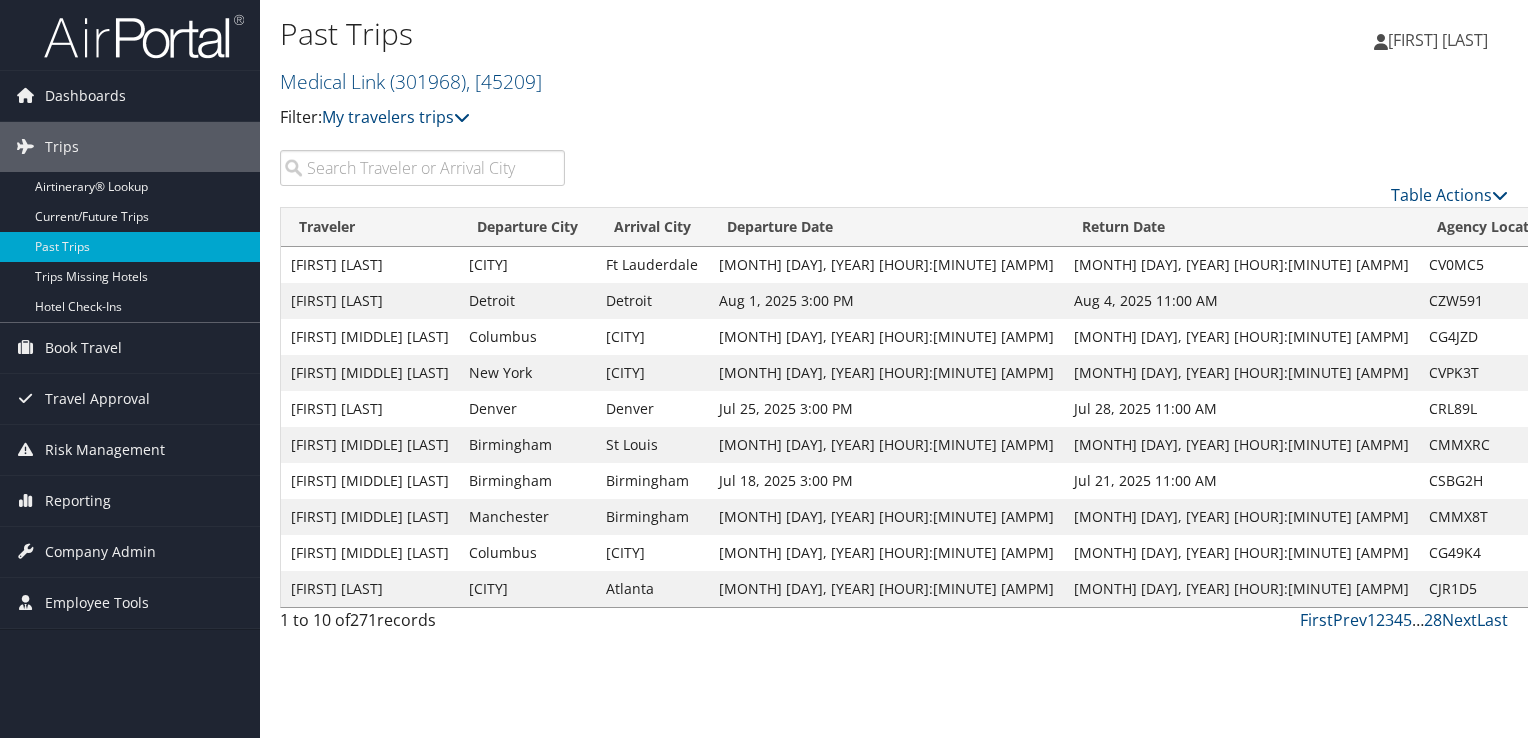 click on "View" at bounding box center (1587, 264) 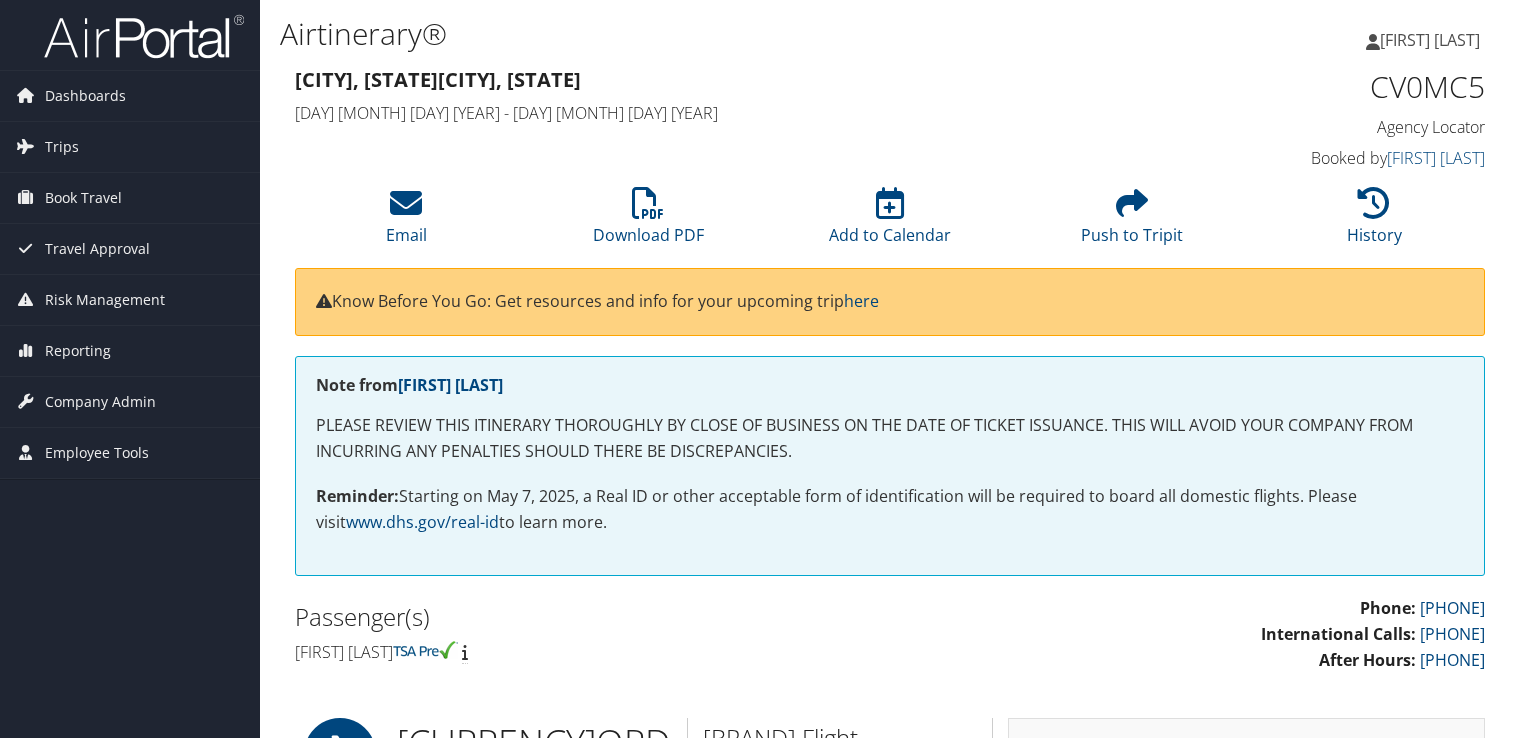 scroll, scrollTop: 0, scrollLeft: 0, axis: both 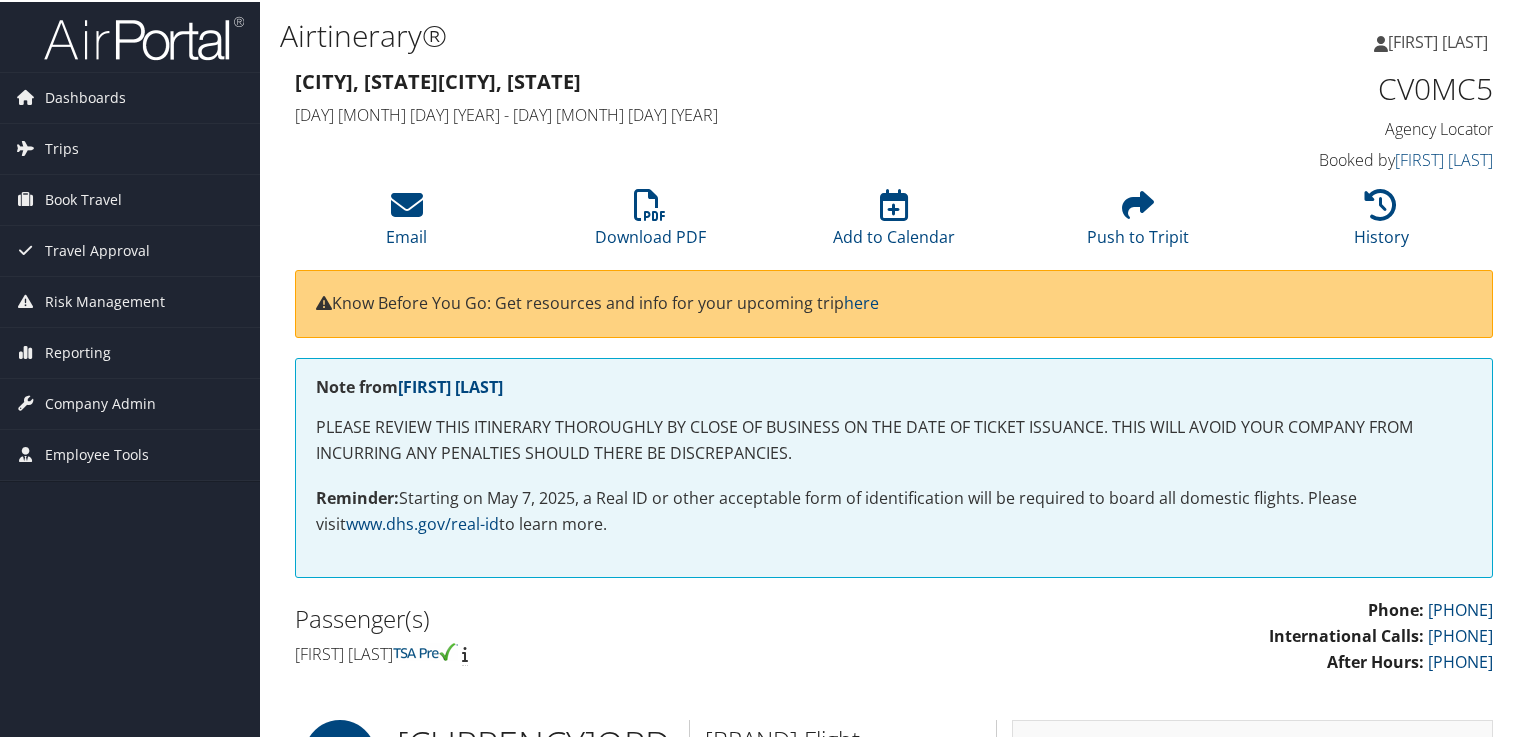 click on "History" at bounding box center [1381, 217] 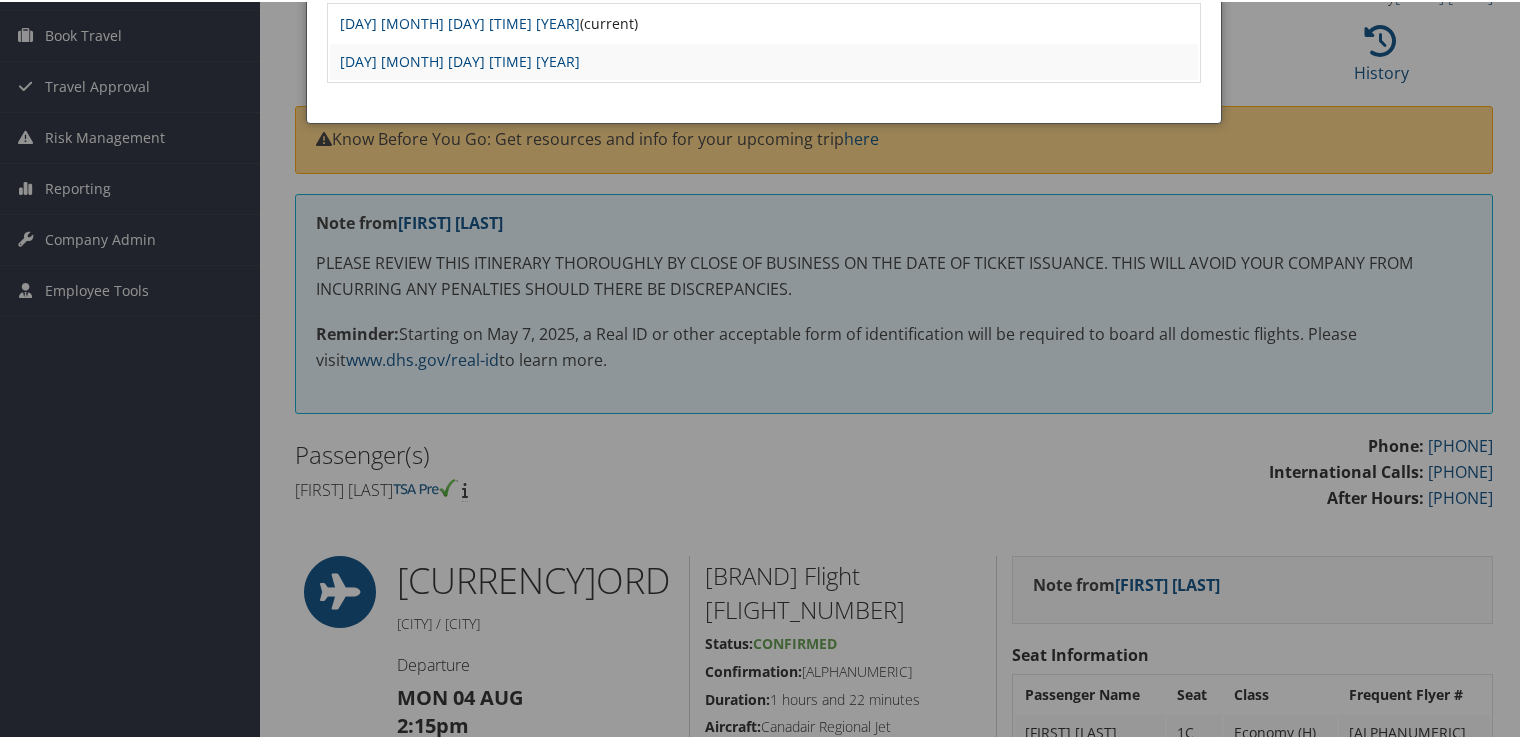 scroll, scrollTop: 0, scrollLeft: 0, axis: both 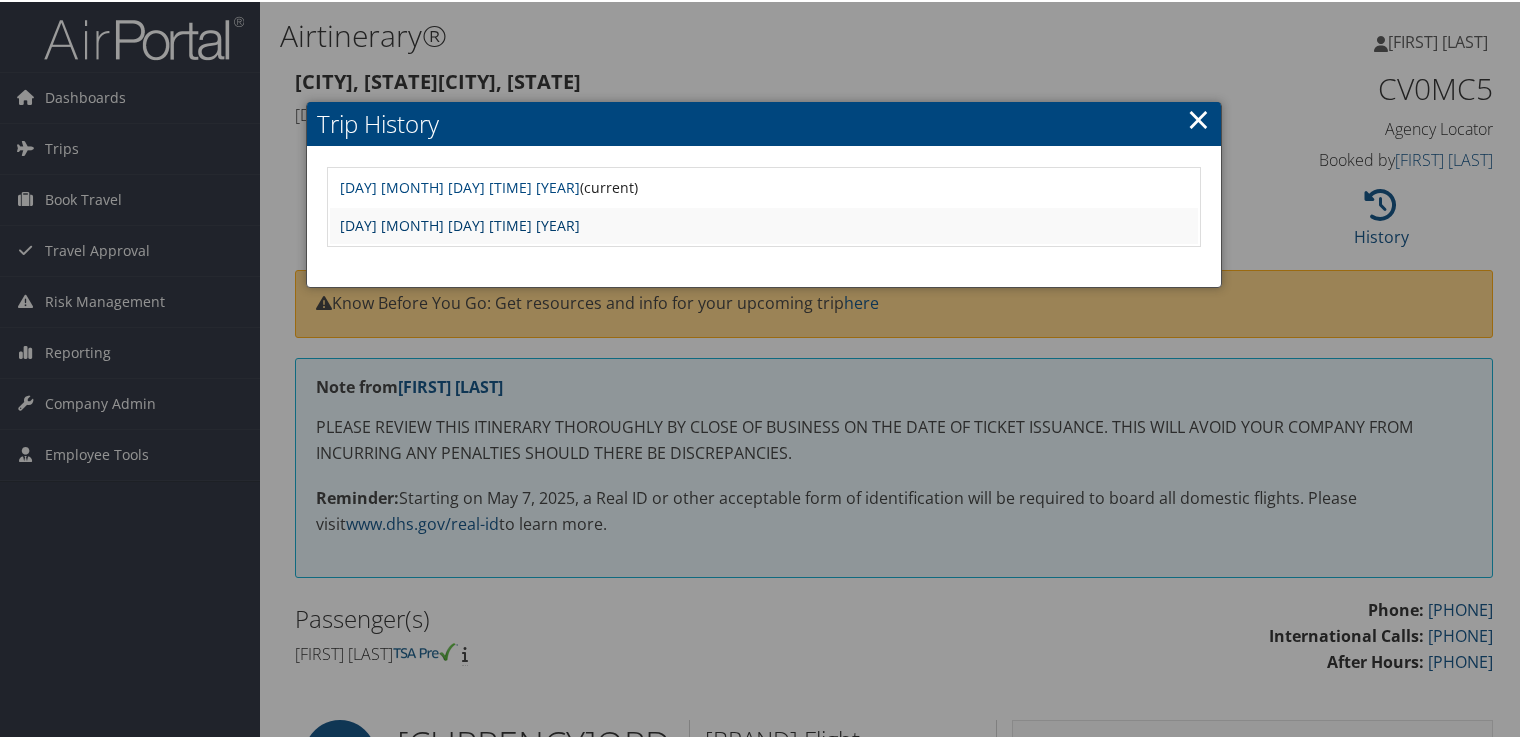 click on "[DAY] [MONTH] [DAY] [TIME] [TIMEZONE] [YEAR]" at bounding box center (460, 223) 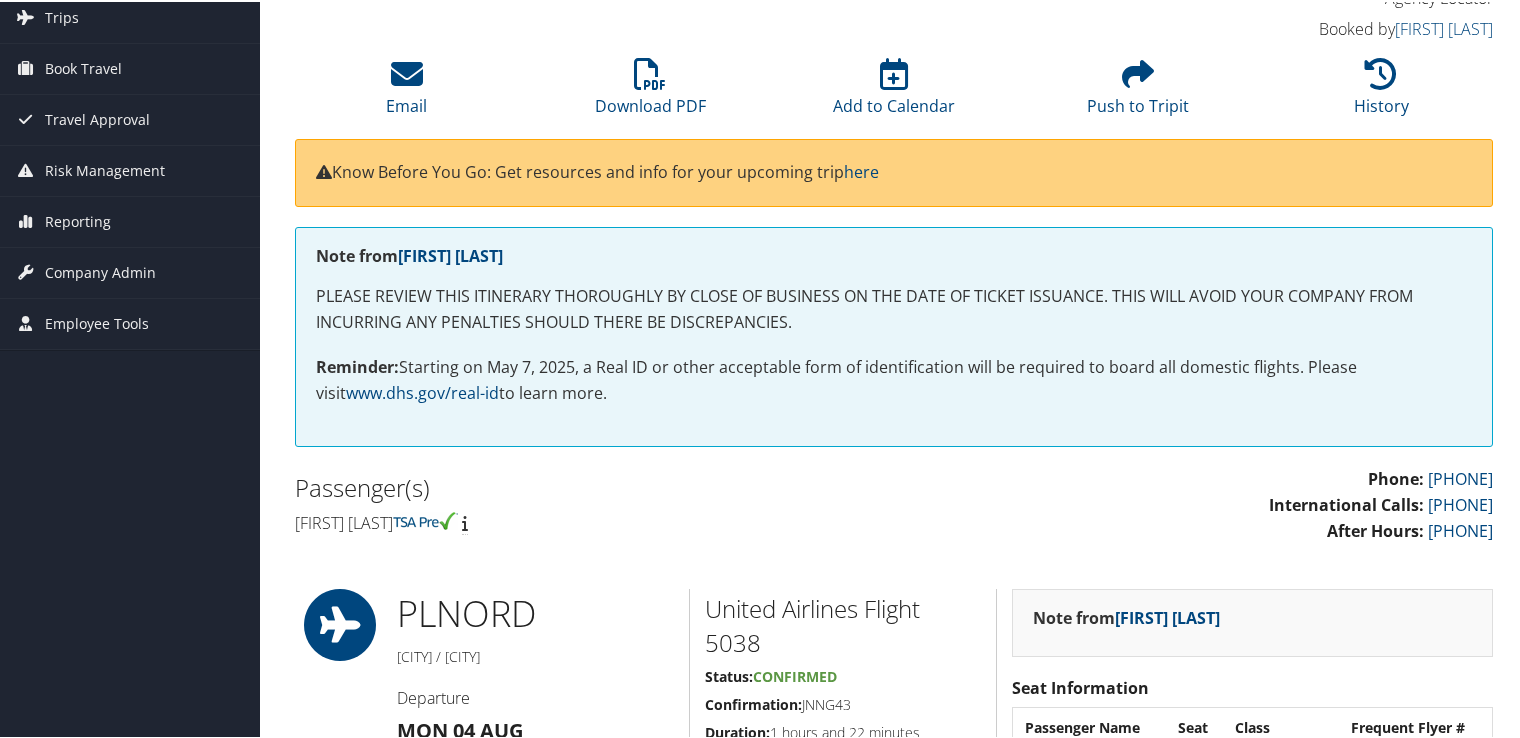 scroll, scrollTop: 0, scrollLeft: 0, axis: both 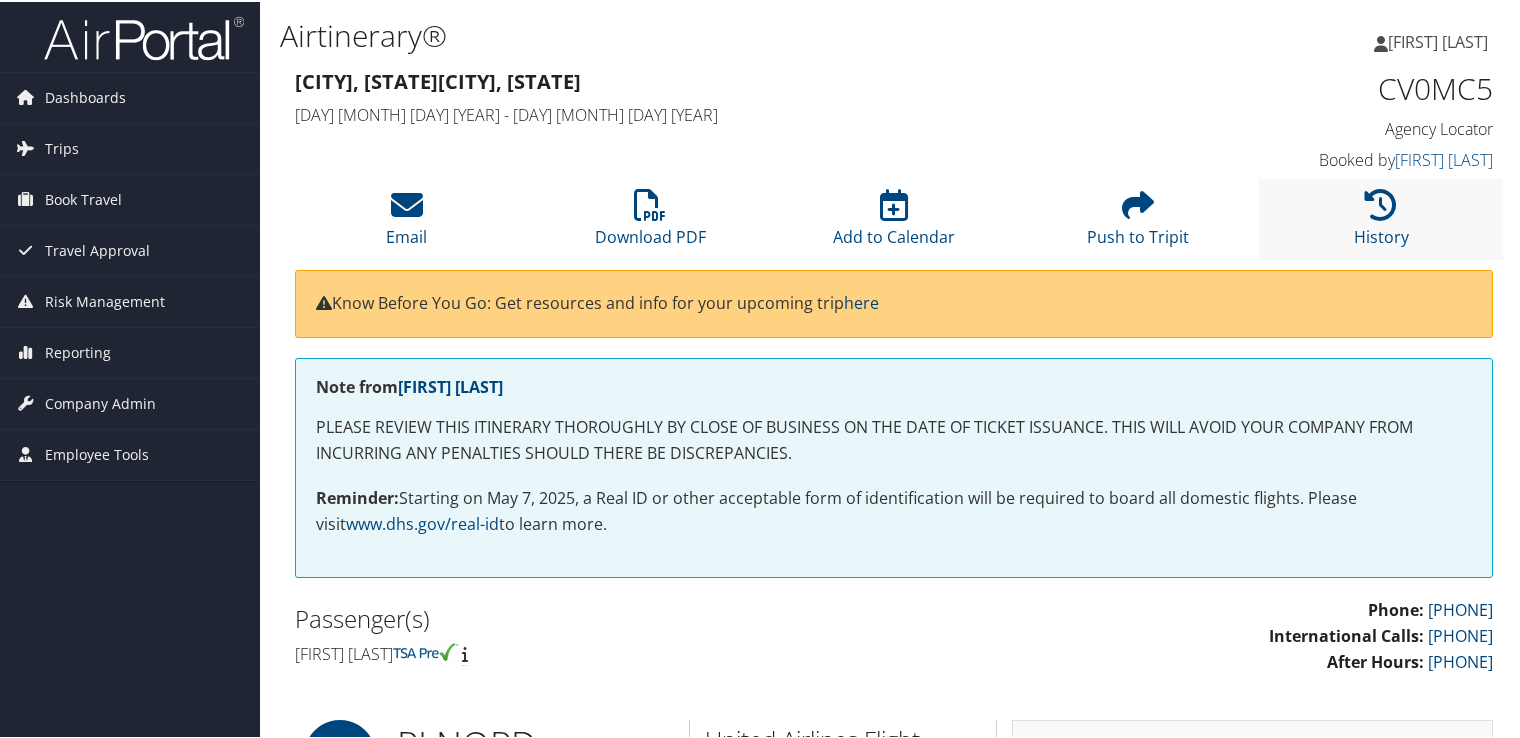 click on "History" at bounding box center [1381, 217] 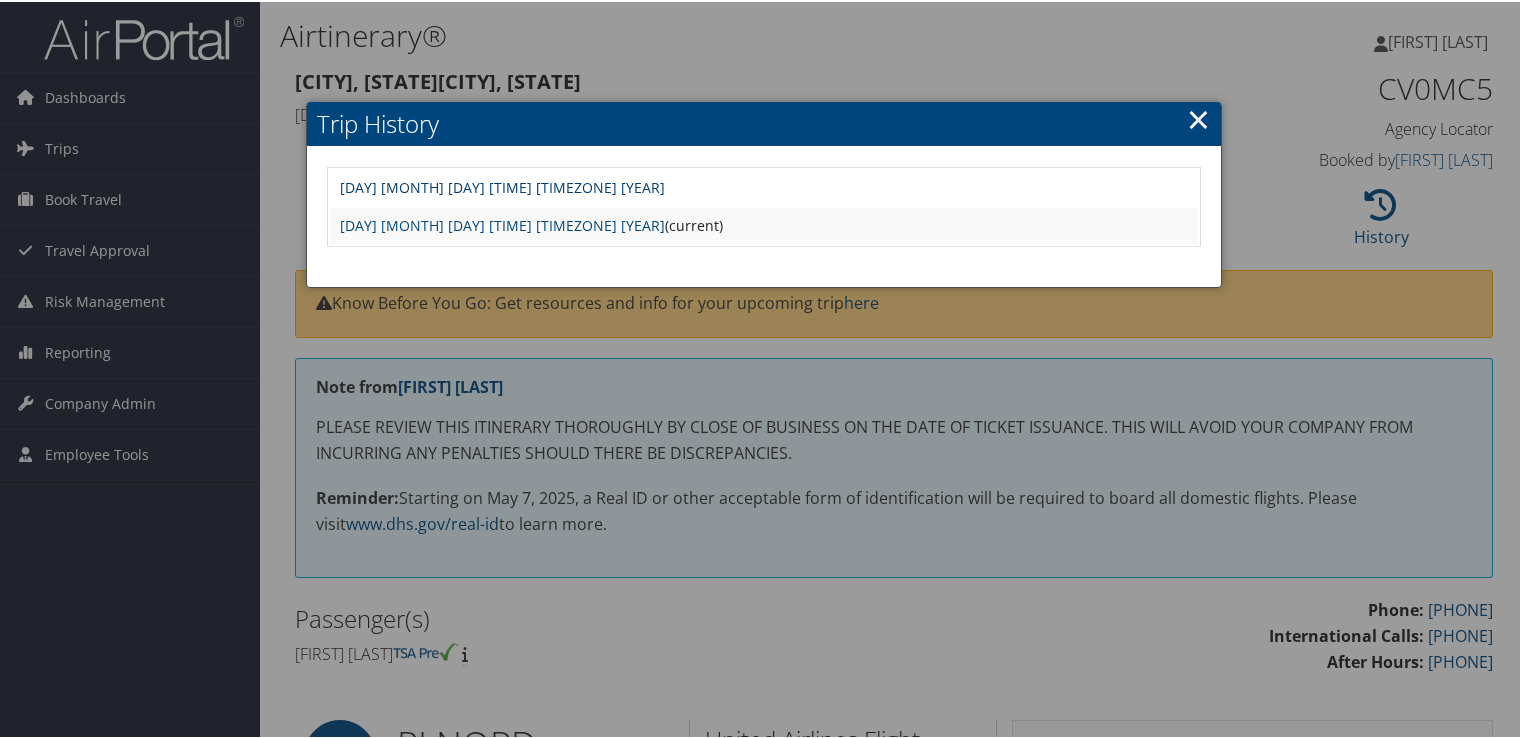 click on "[DAY] [MONTH] [DAY] [TIME] [TIMEZONE] [YEAR]" at bounding box center (502, 185) 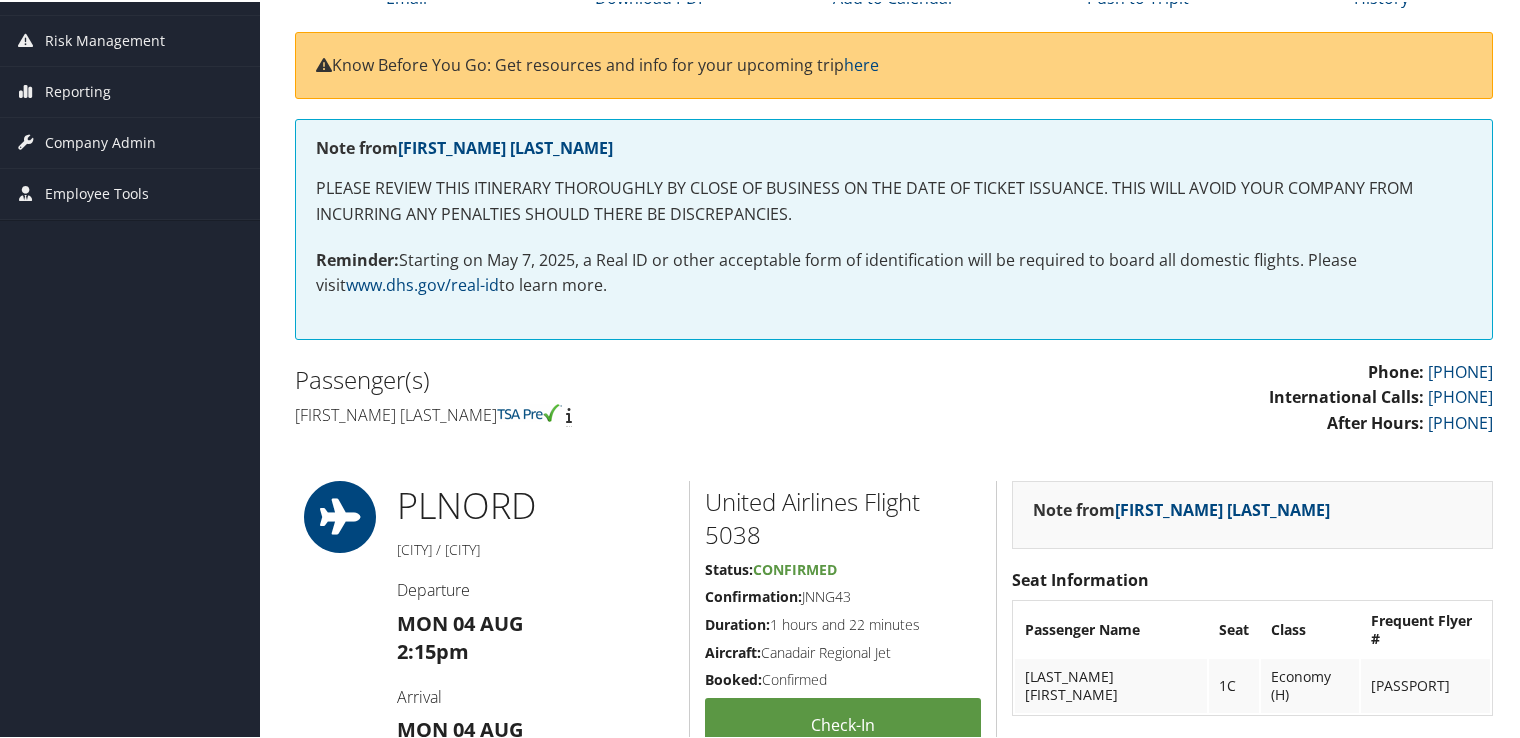 scroll, scrollTop: 0, scrollLeft: 0, axis: both 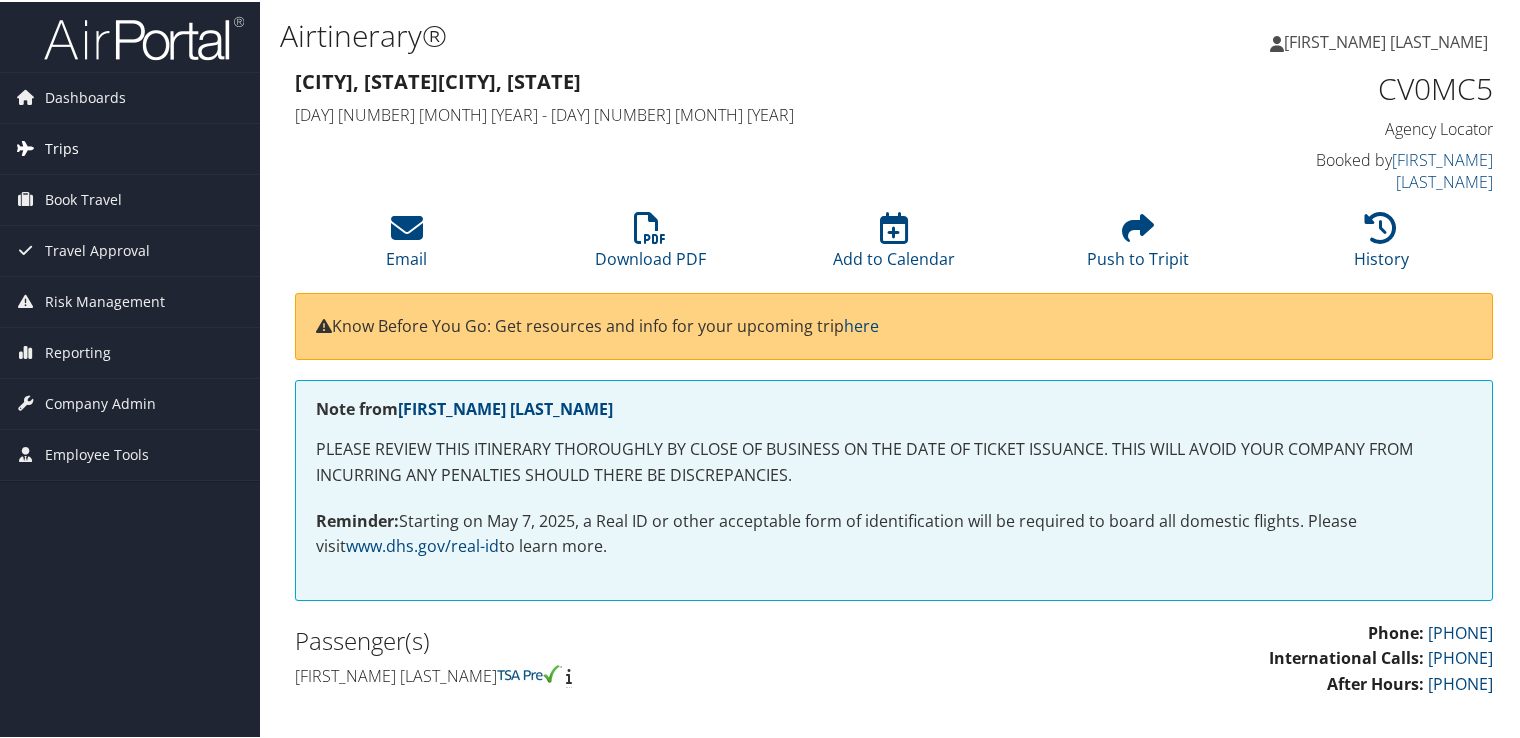 click on "Trips" at bounding box center [62, 147] 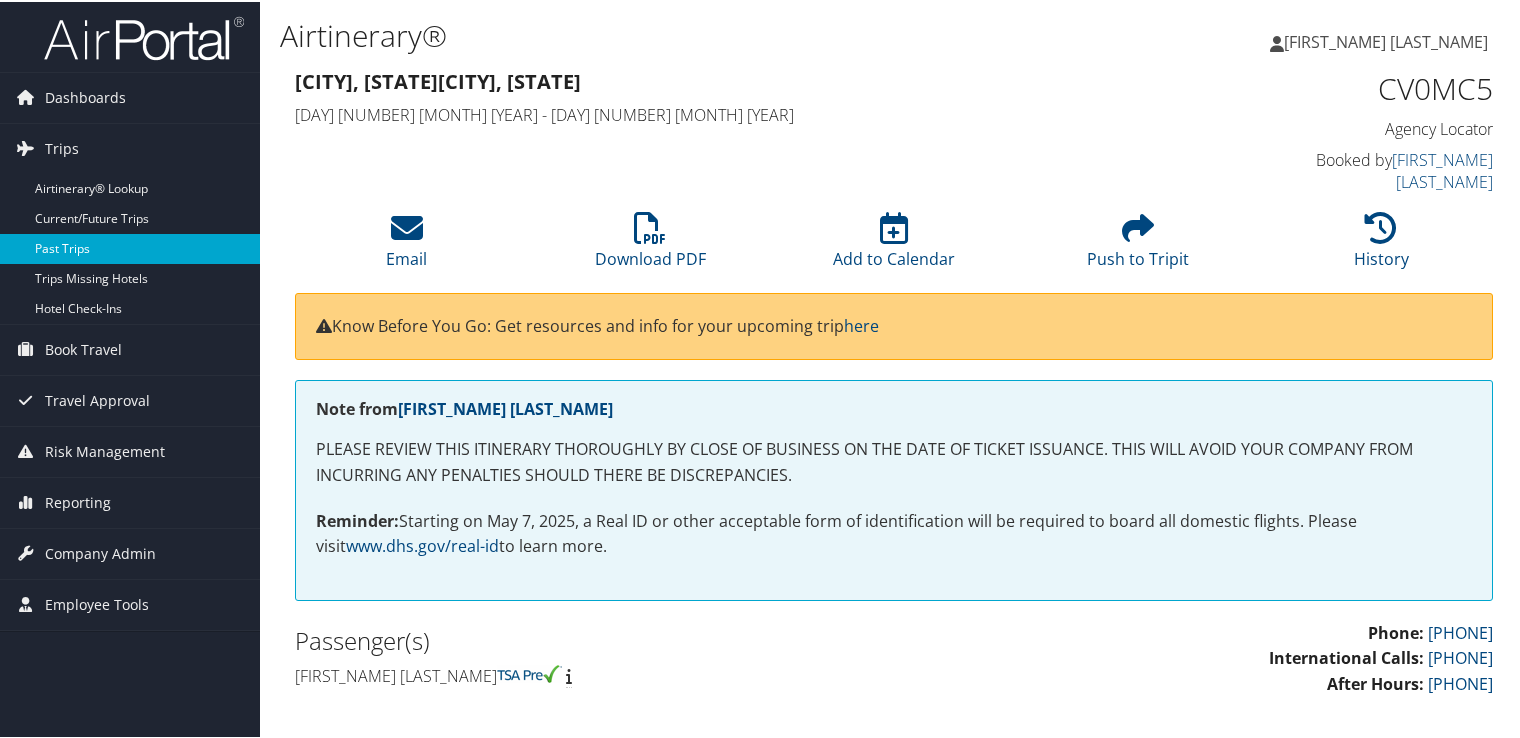 click on "Past Trips" at bounding box center (130, 247) 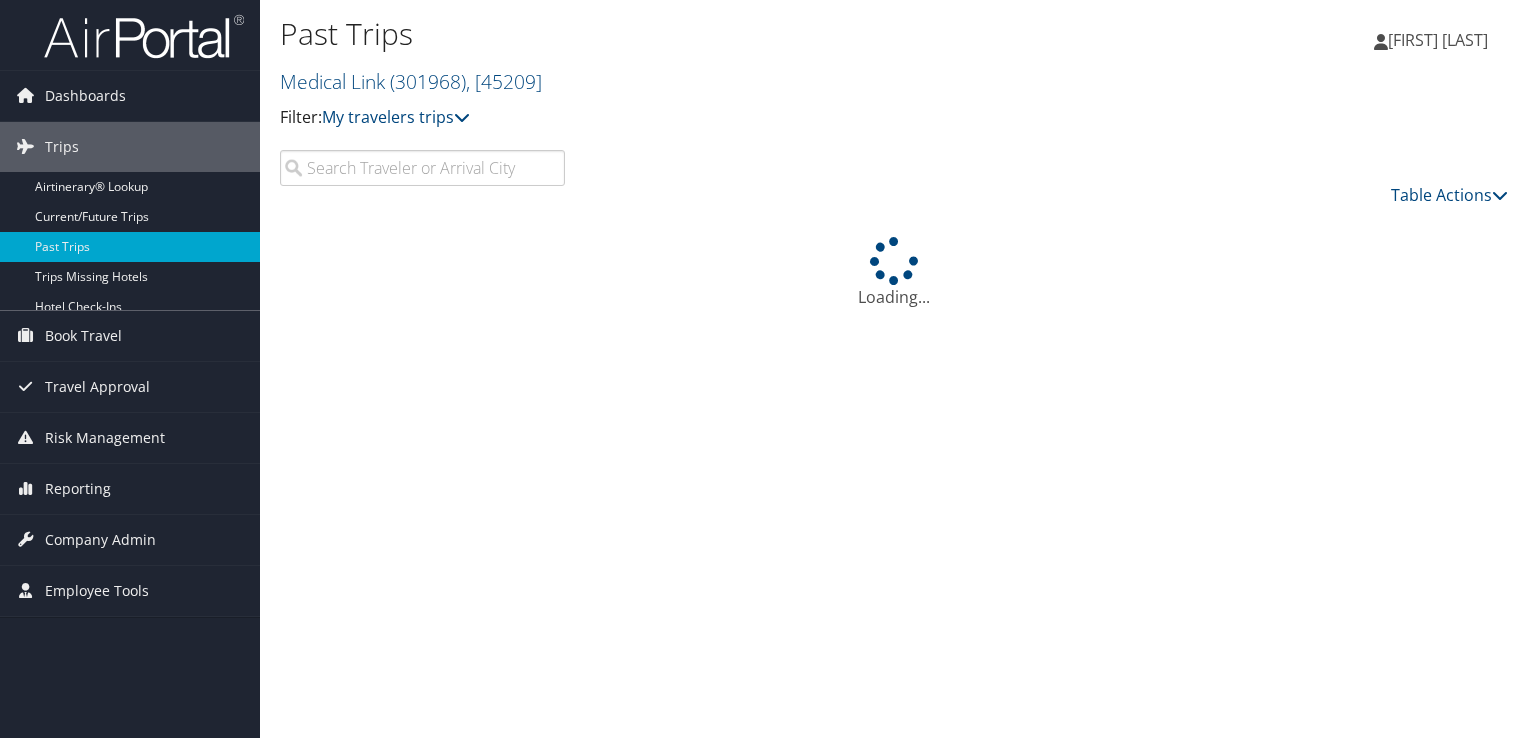 scroll, scrollTop: 0, scrollLeft: 0, axis: both 